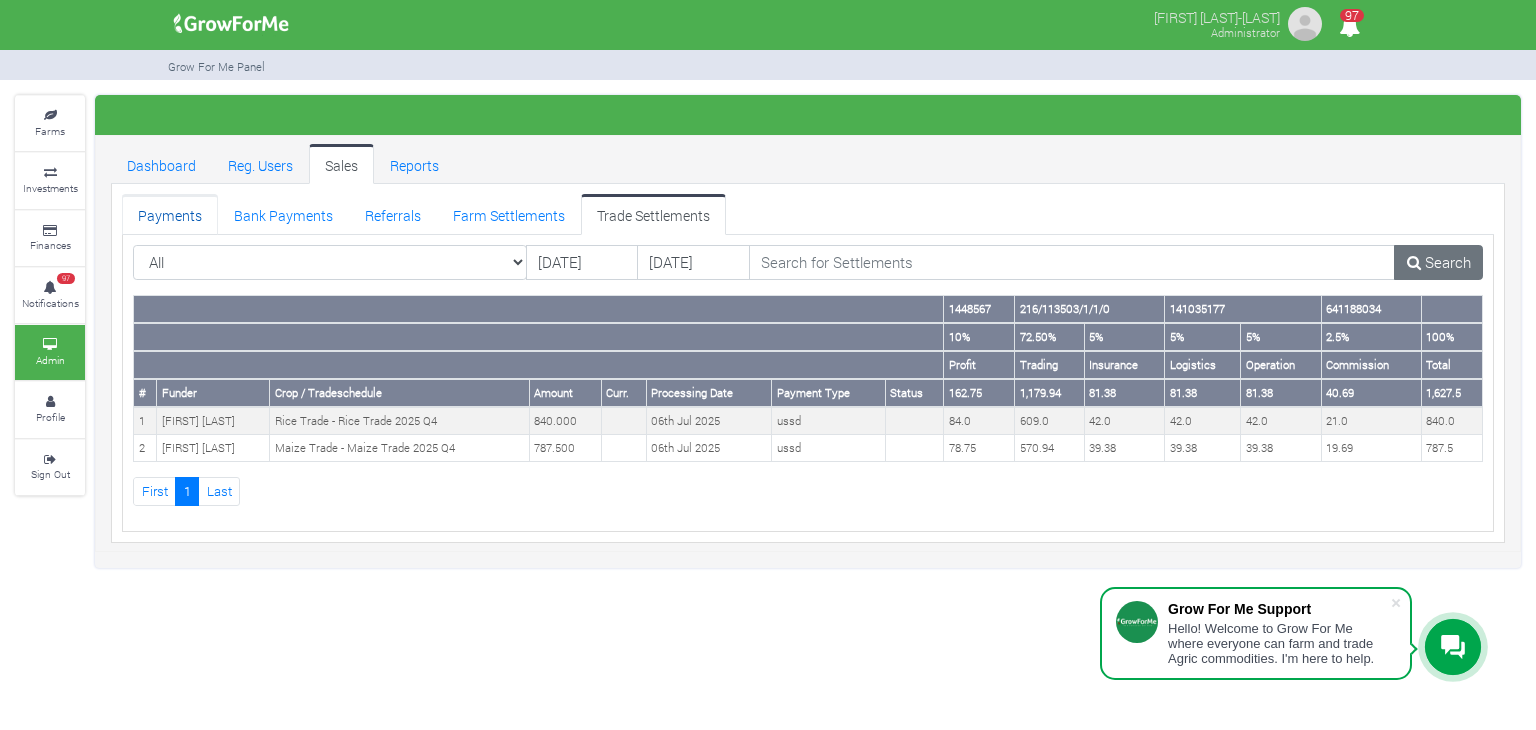 scroll, scrollTop: 0, scrollLeft: 0, axis: both 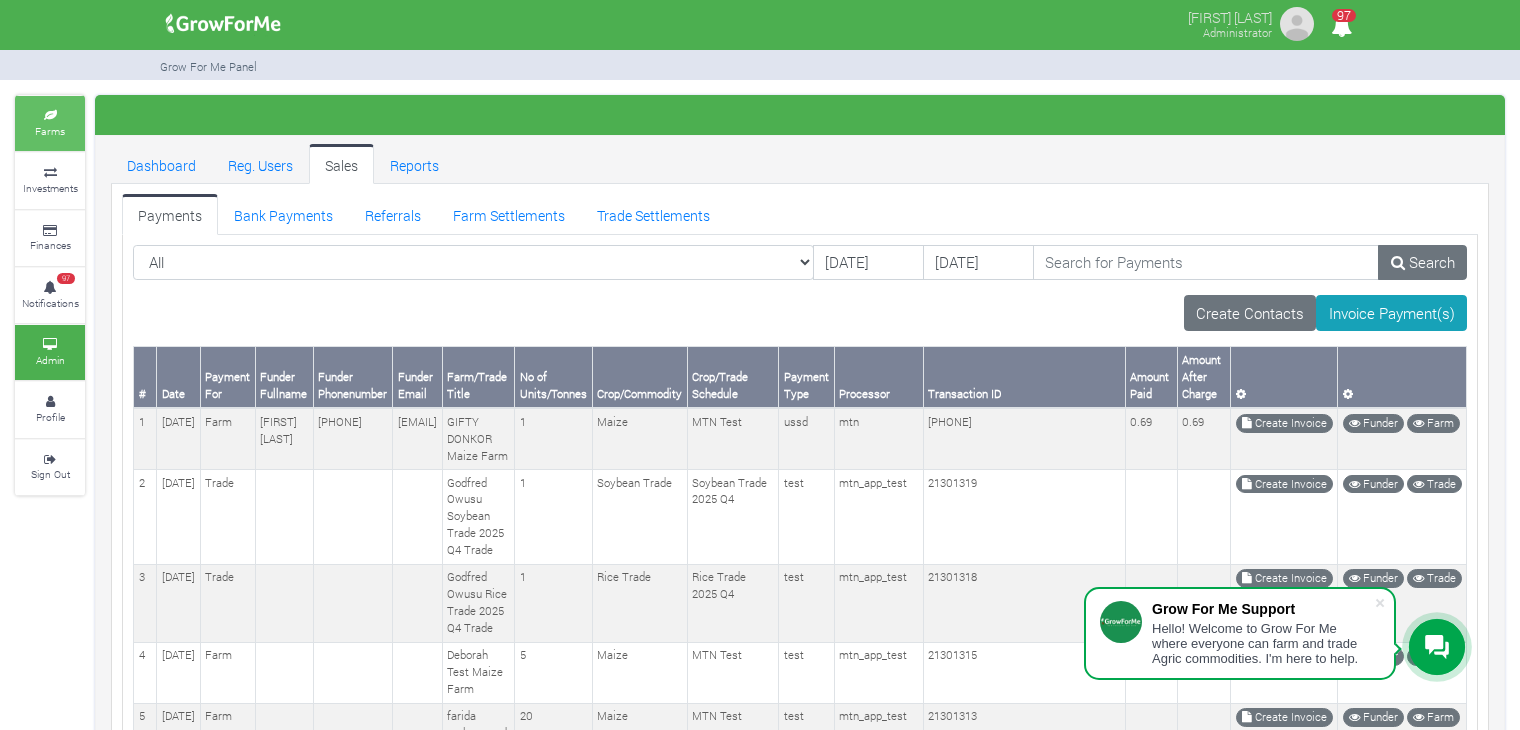click at bounding box center (50, 116) 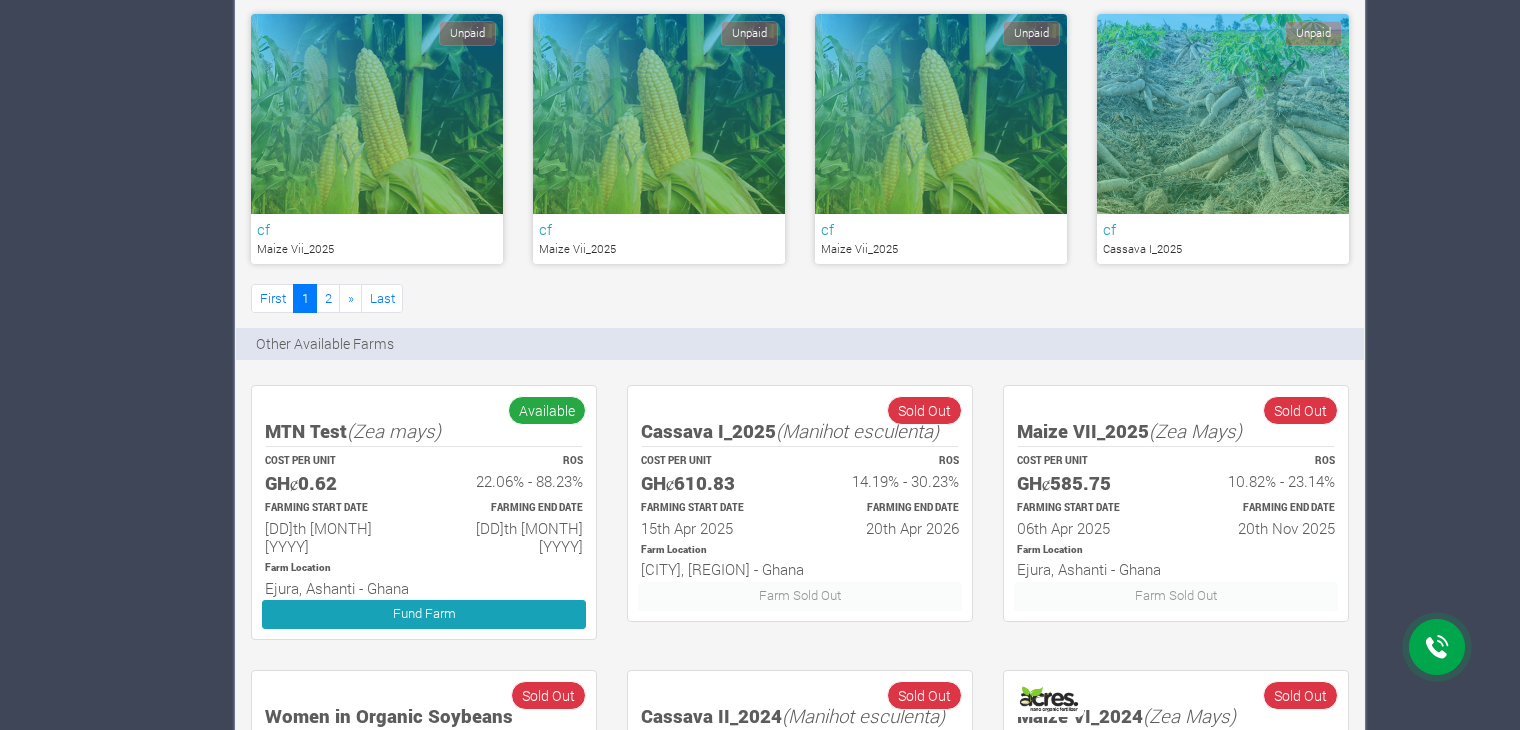 scroll, scrollTop: 0, scrollLeft: 0, axis: both 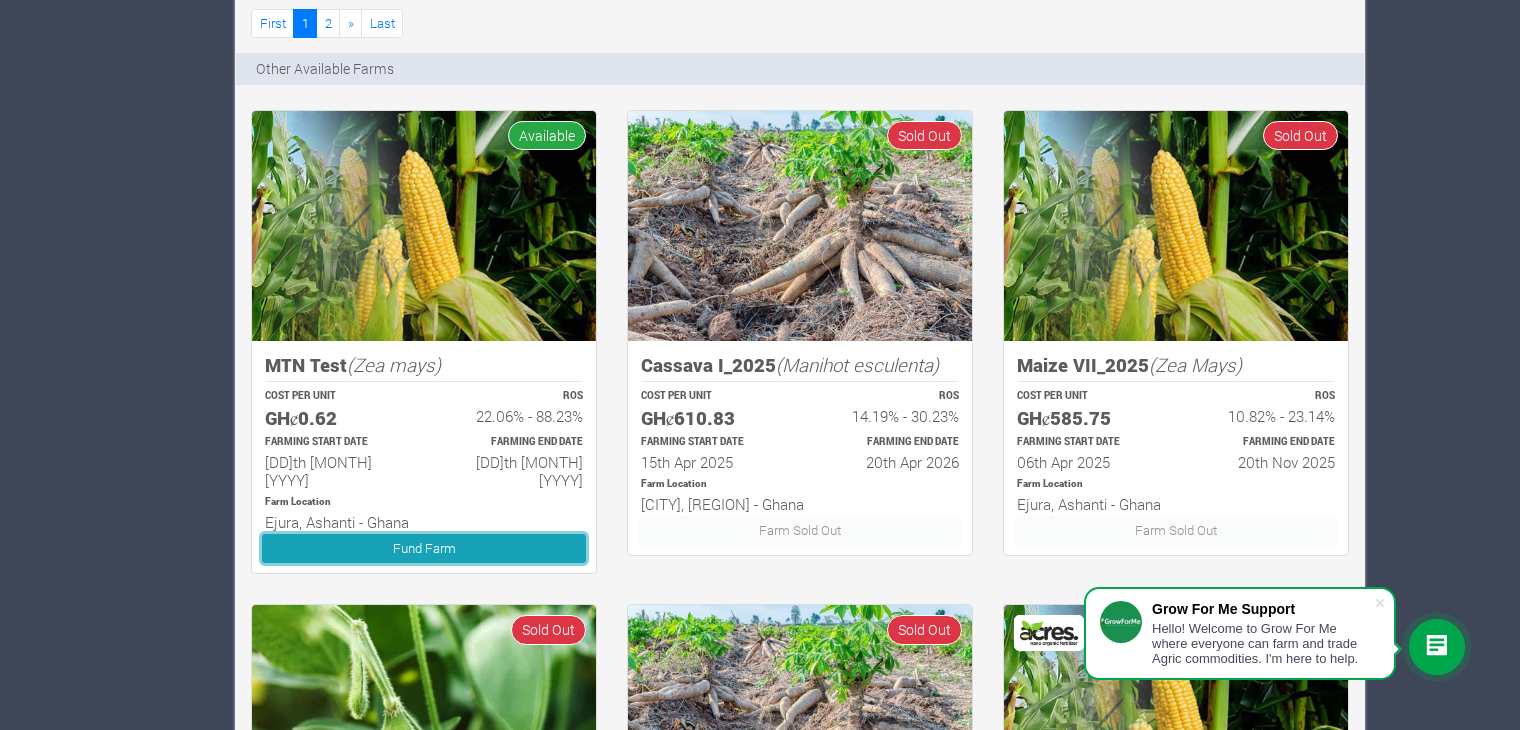 click on "Fund Farm" at bounding box center [424, 548] 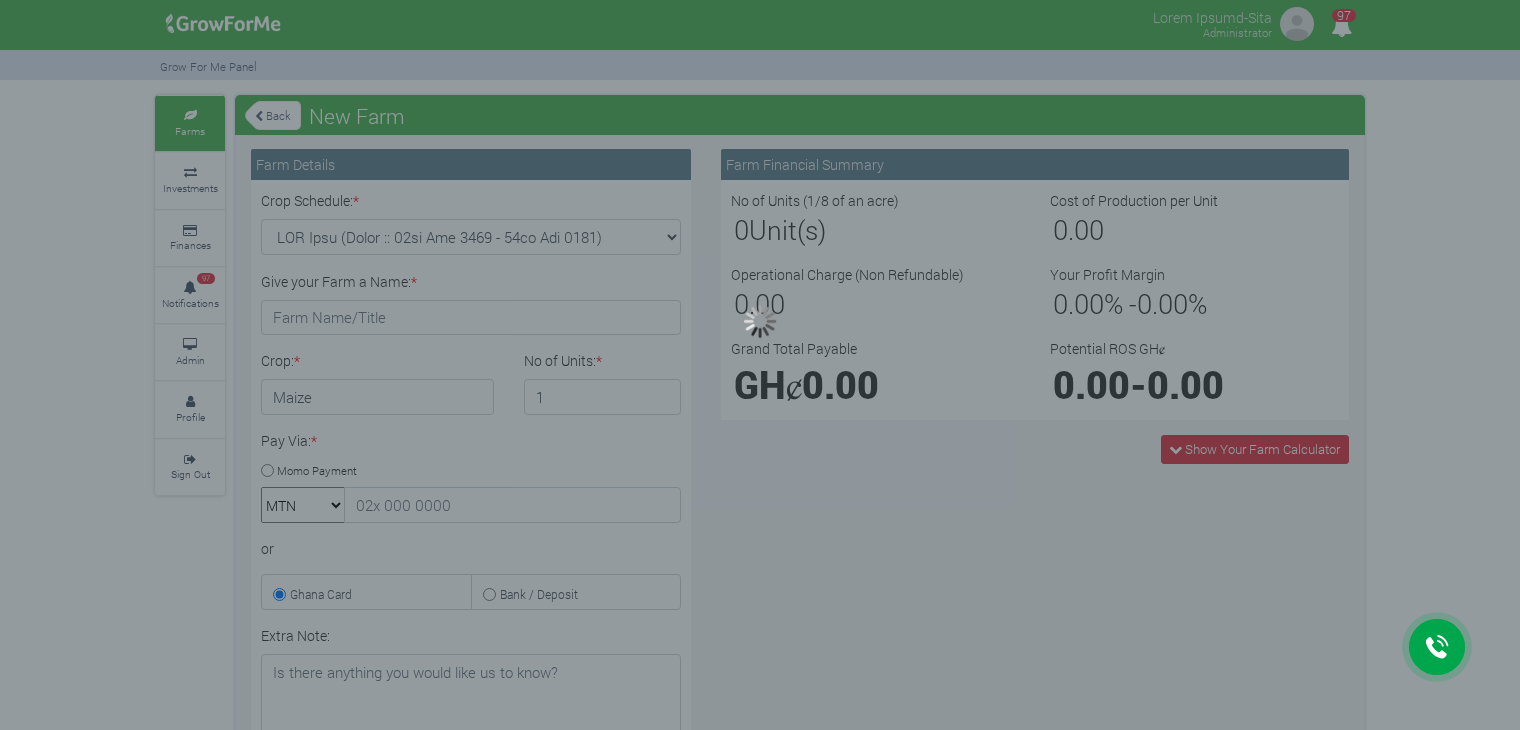 scroll, scrollTop: 0, scrollLeft: 0, axis: both 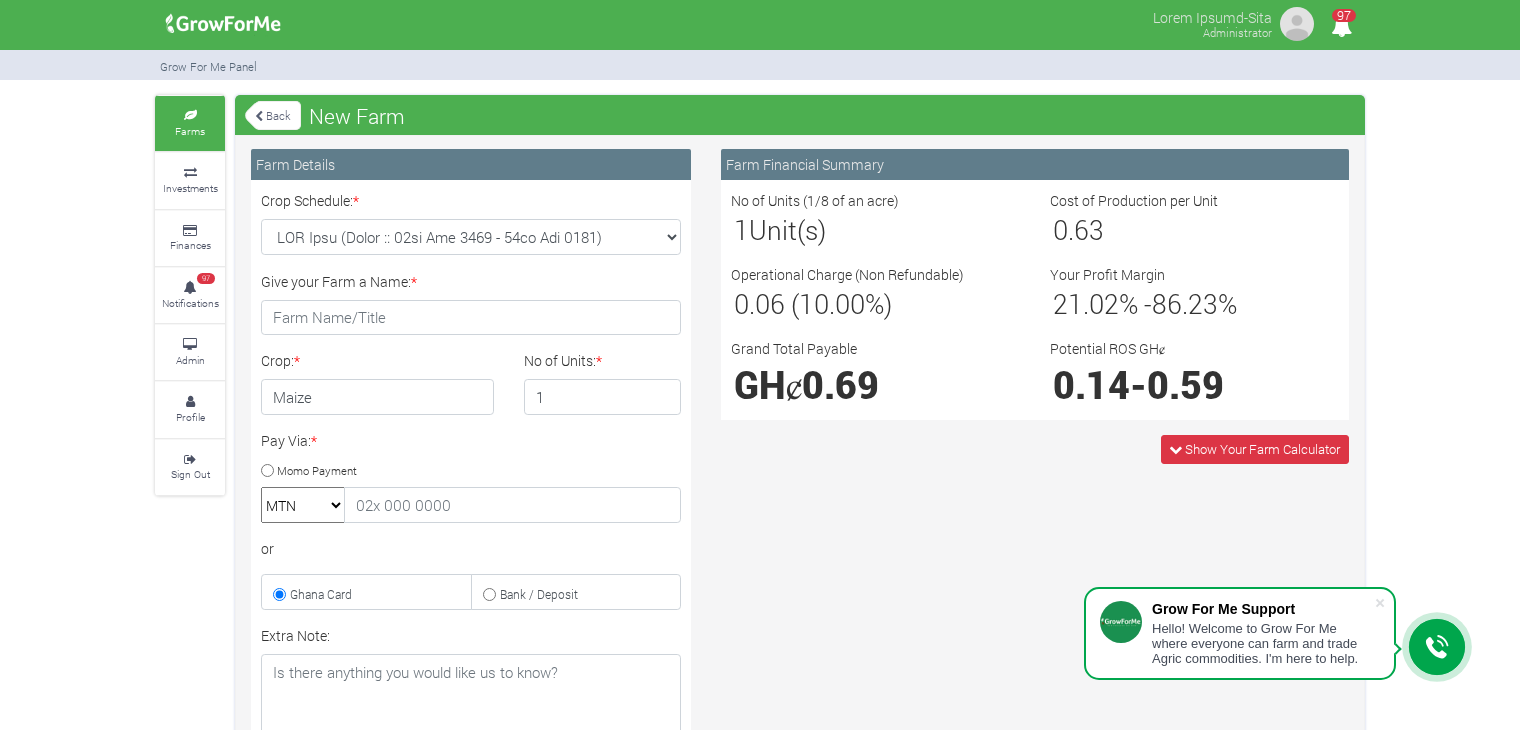 click on "Back" at bounding box center (273, 115) 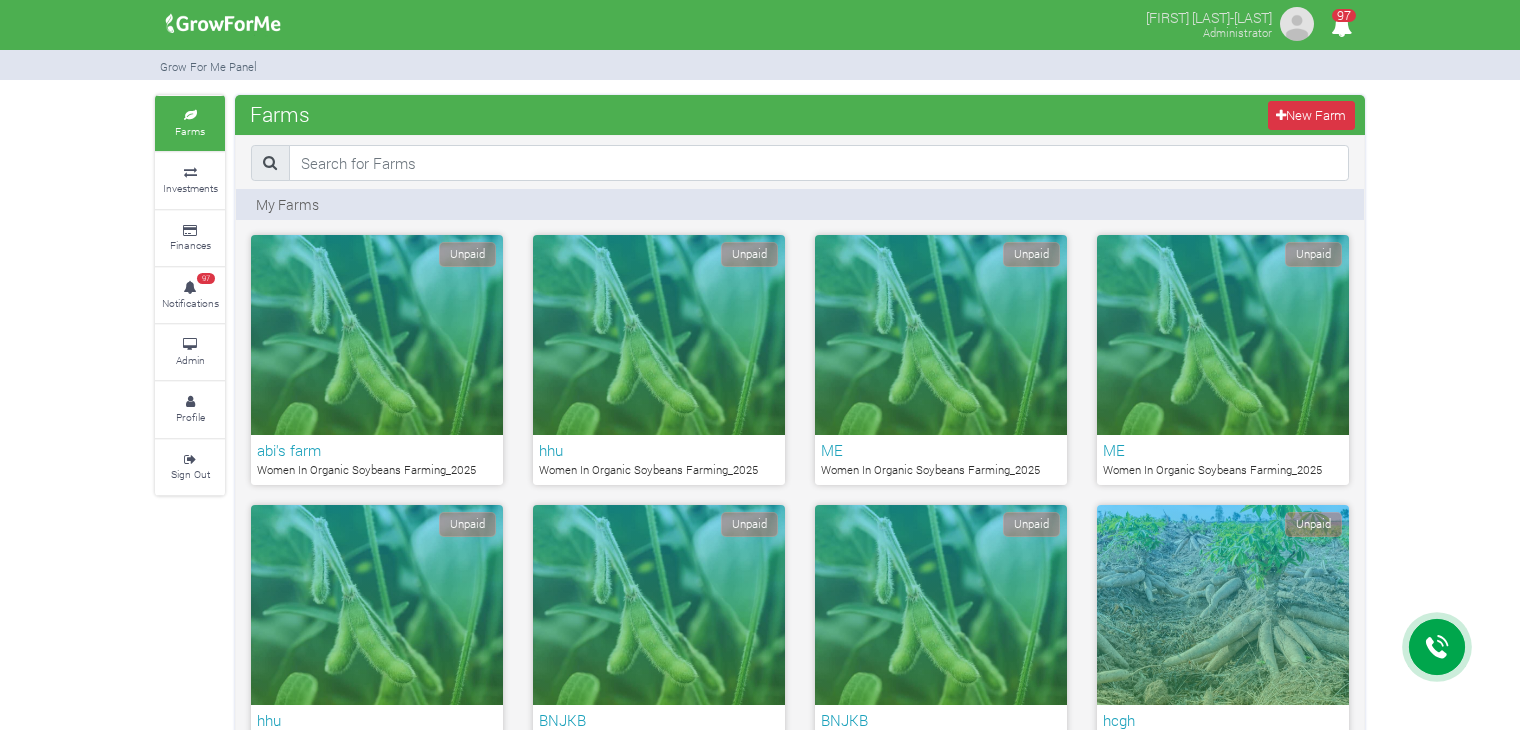 scroll, scrollTop: 0, scrollLeft: 0, axis: both 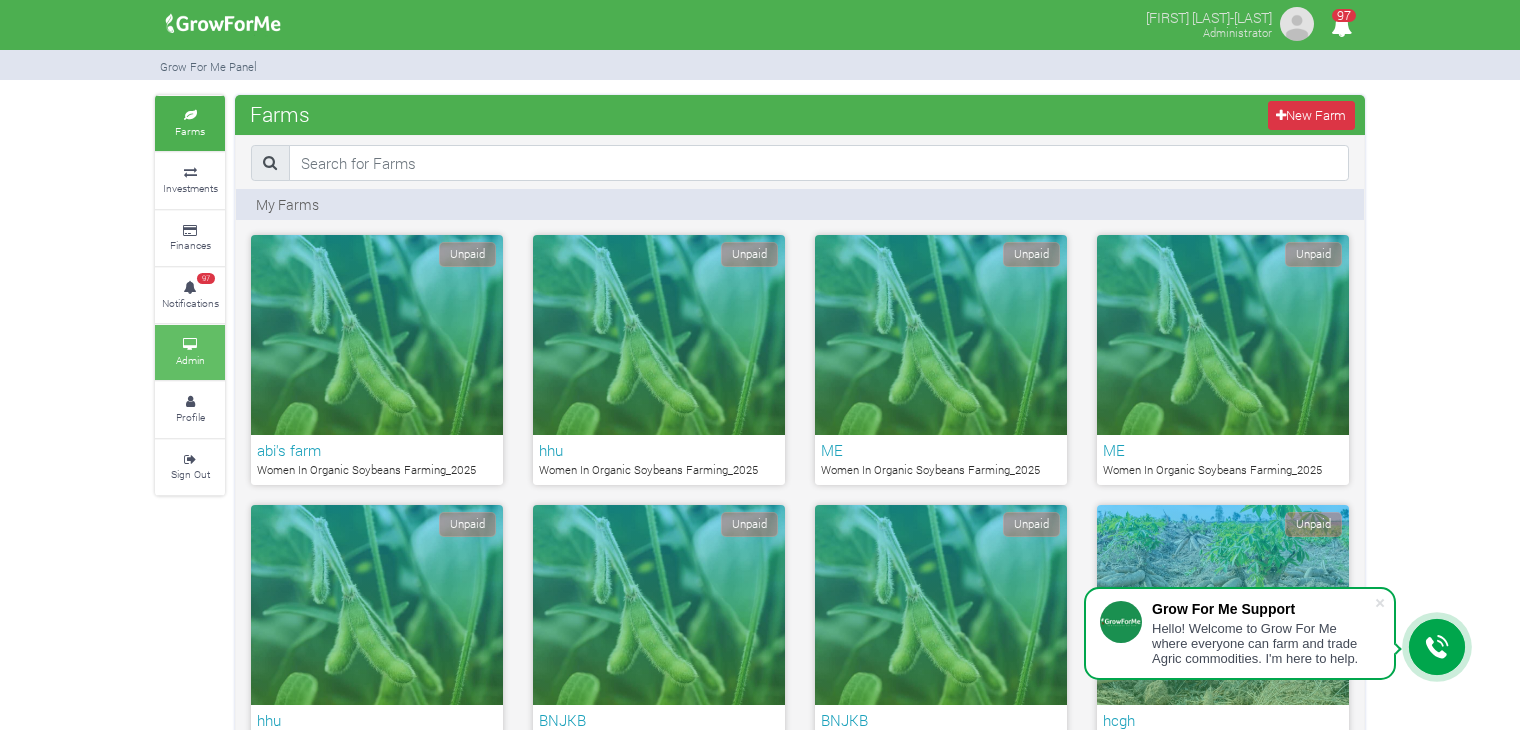 click on "Admin" at bounding box center (190, 360) 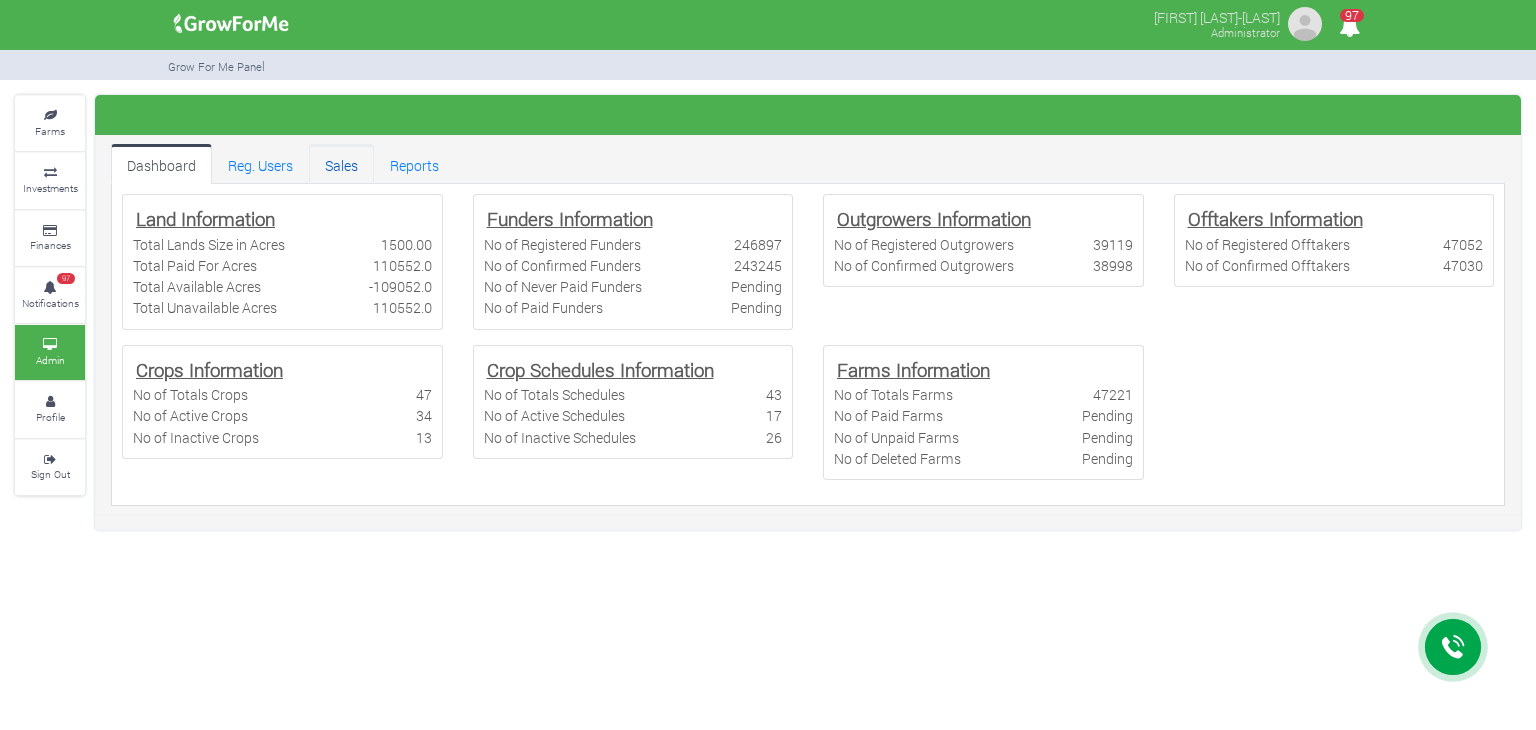 scroll, scrollTop: 0, scrollLeft: 0, axis: both 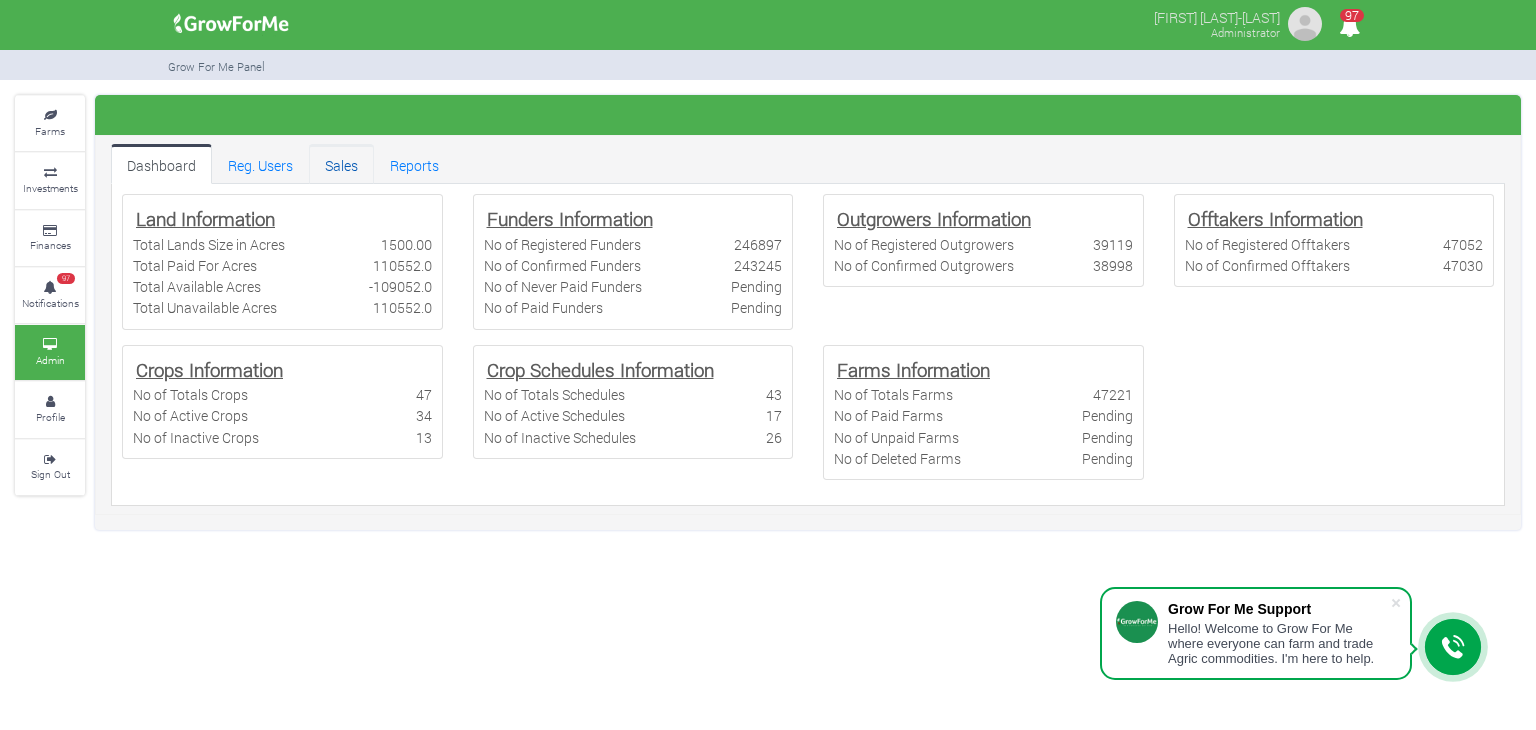click on "Sales" at bounding box center [341, 164] 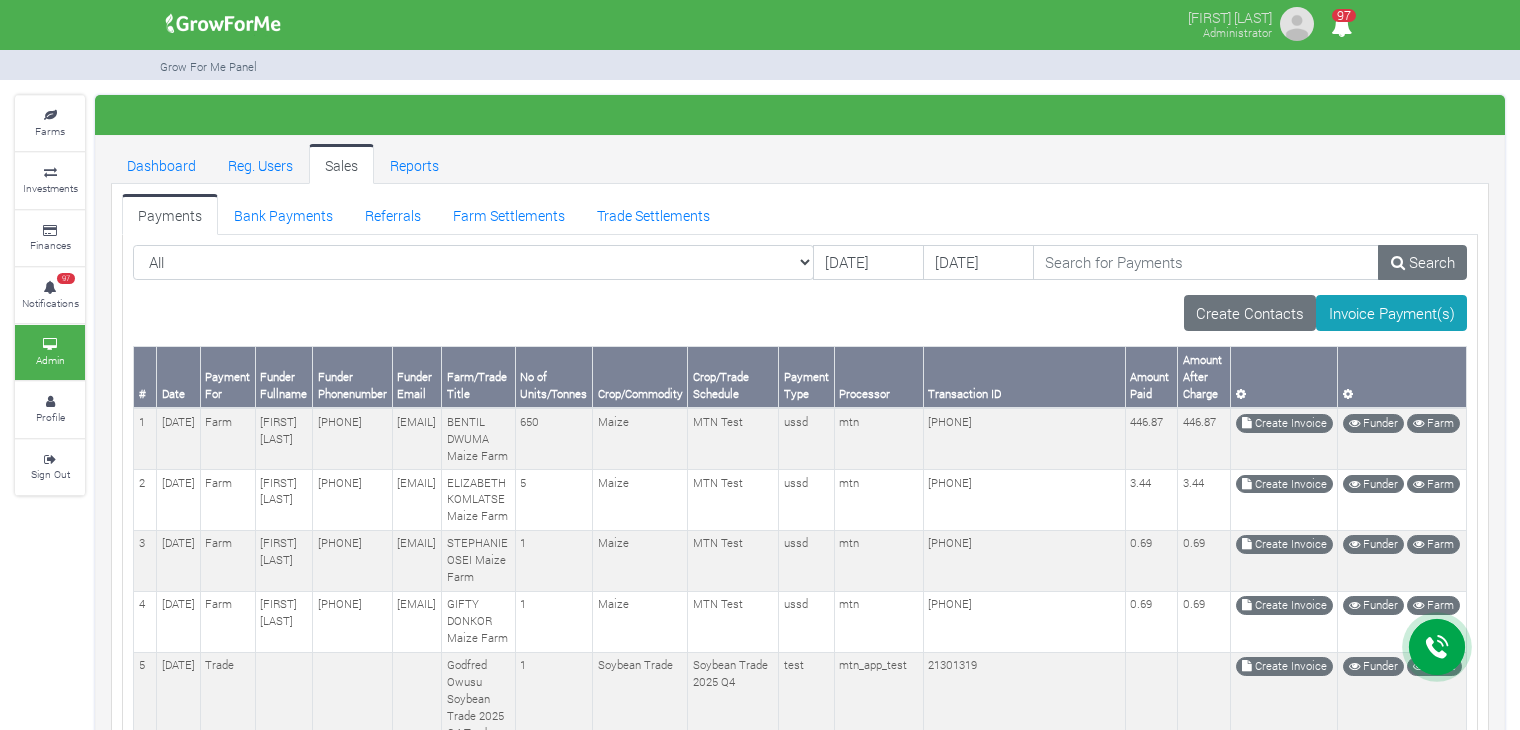 scroll, scrollTop: 0, scrollLeft: 0, axis: both 